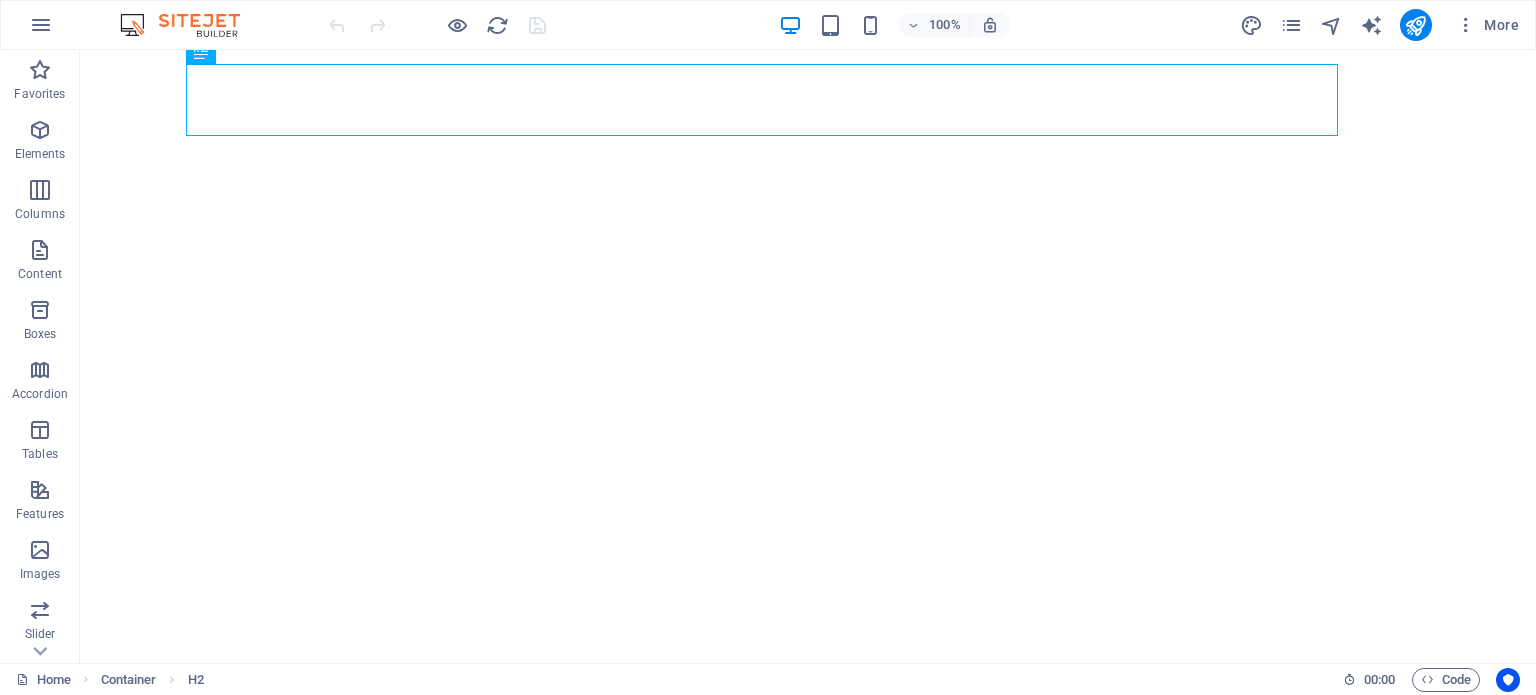 scroll, scrollTop: 0, scrollLeft: 0, axis: both 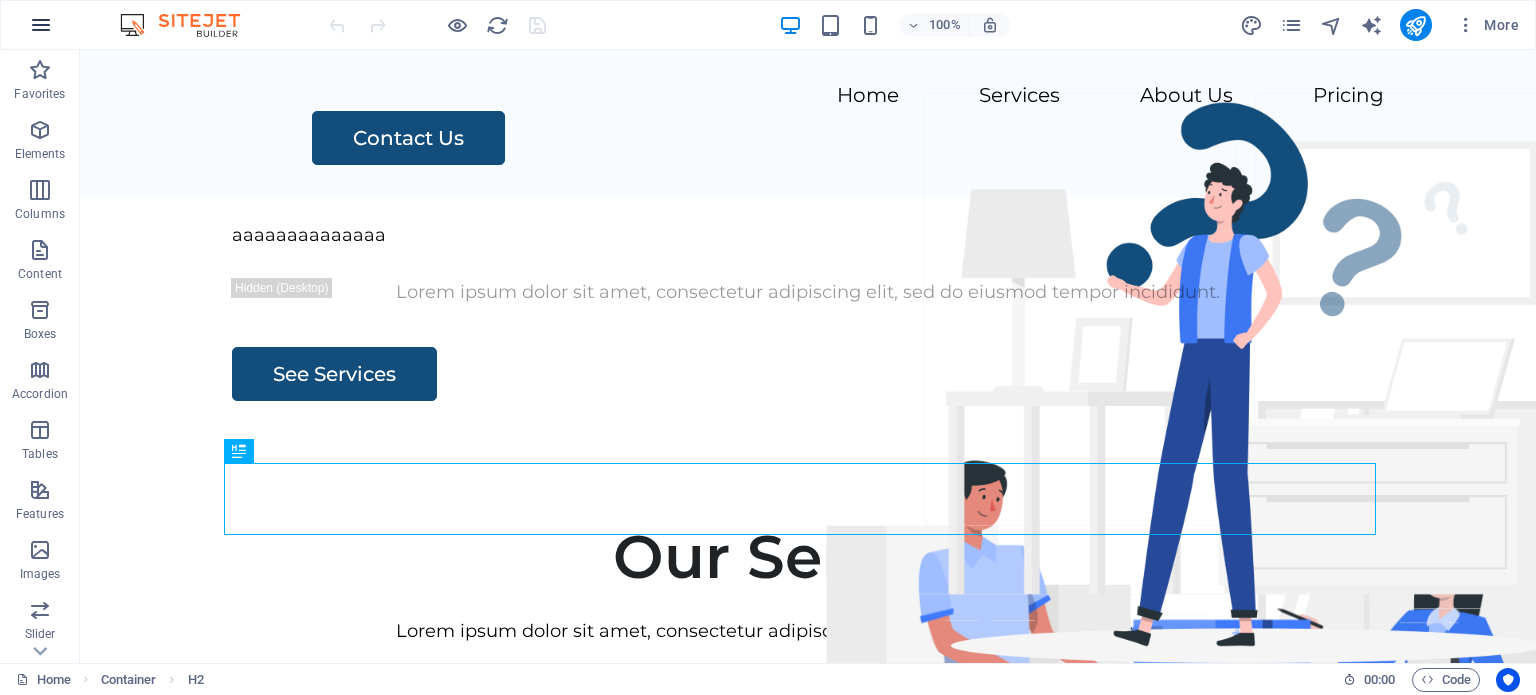 click at bounding box center [41, 25] 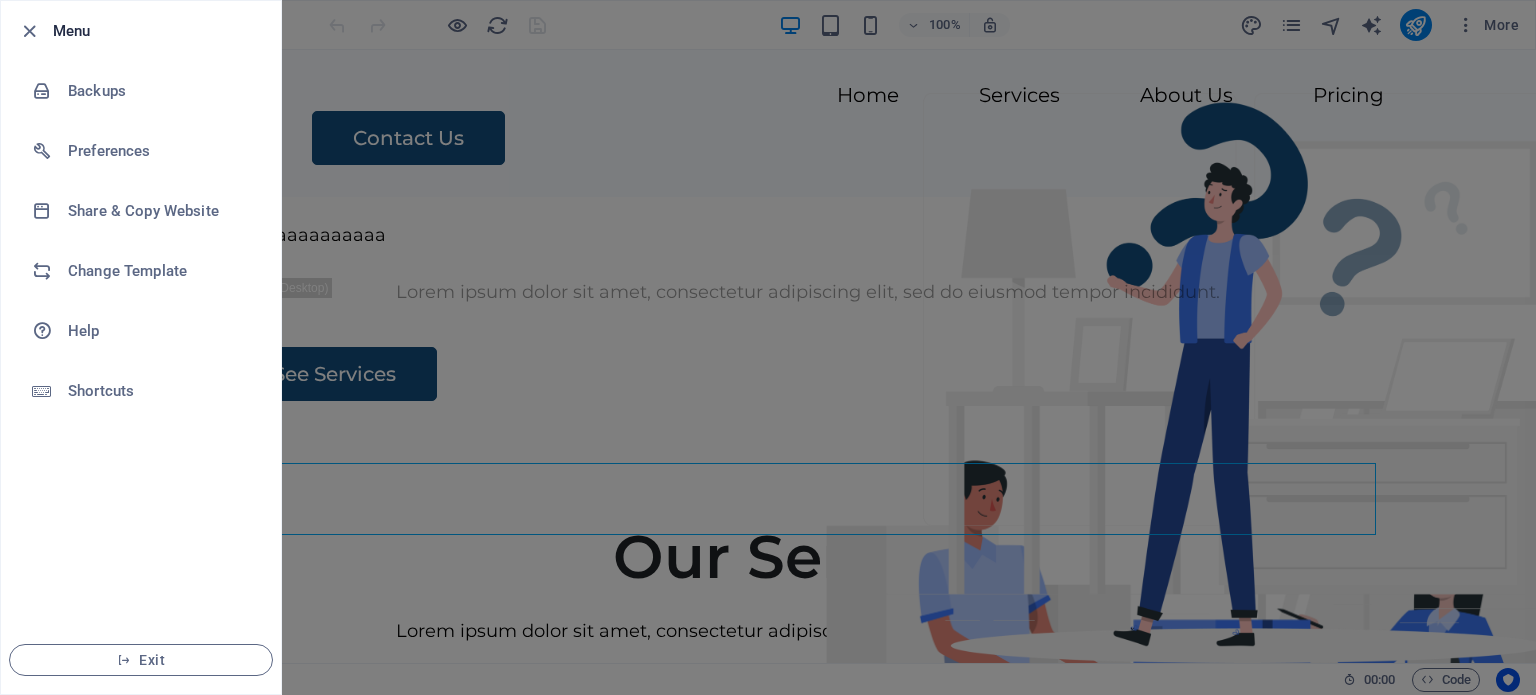 click at bounding box center [768, 347] 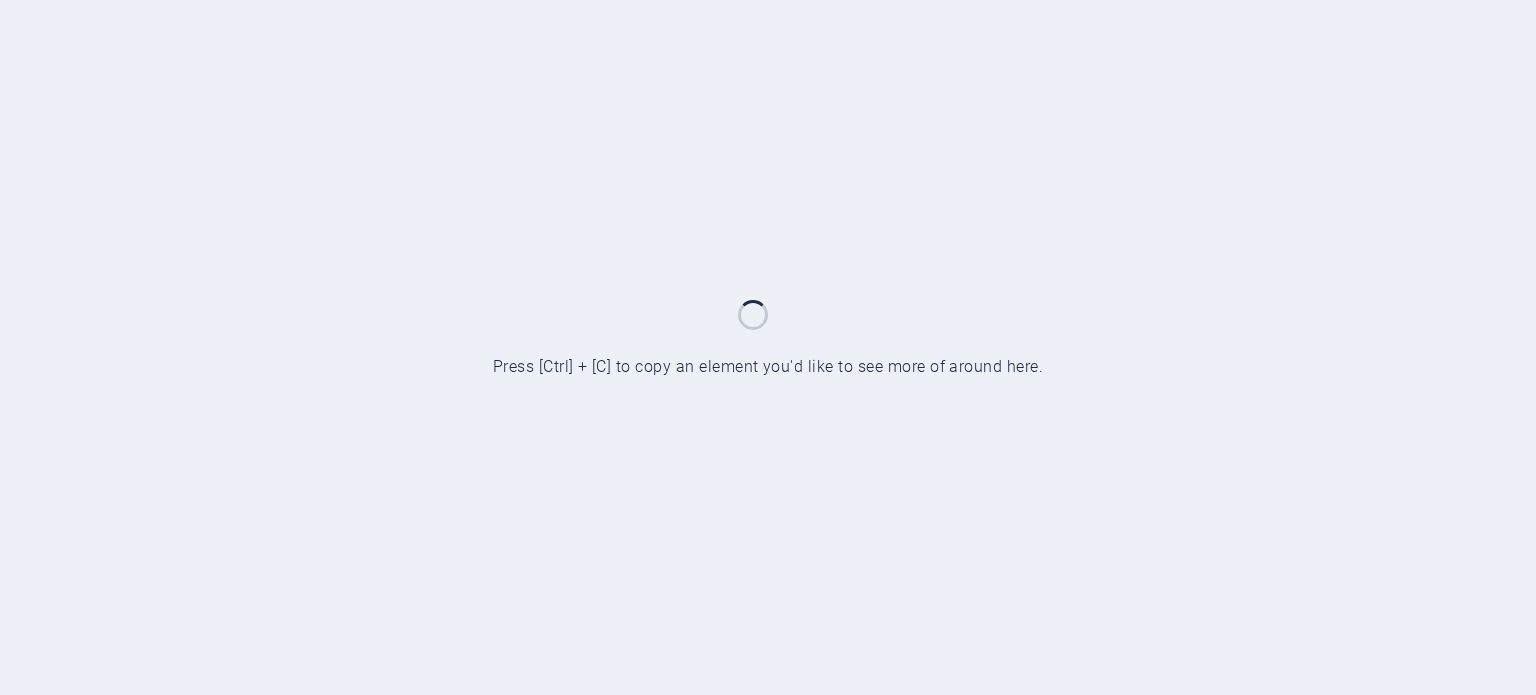 scroll, scrollTop: 0, scrollLeft: 0, axis: both 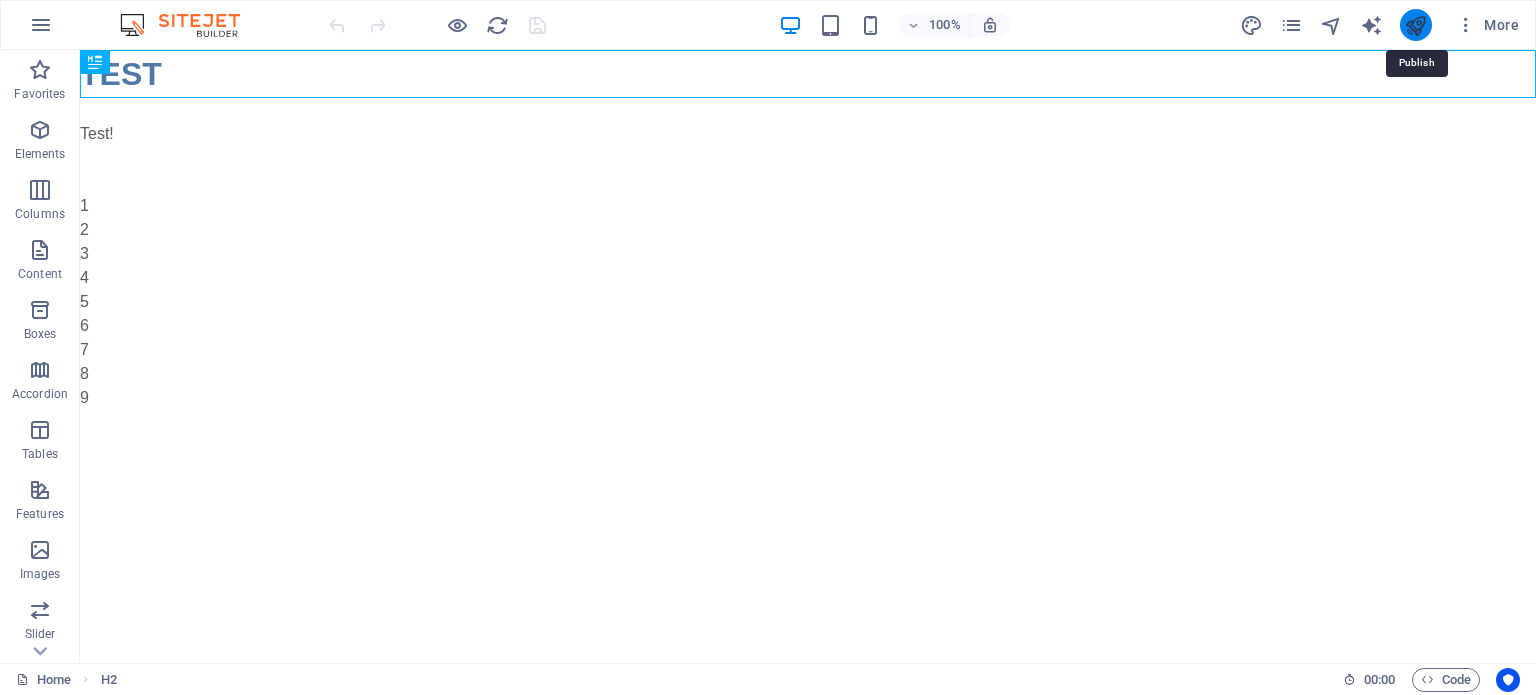 click at bounding box center [1415, 25] 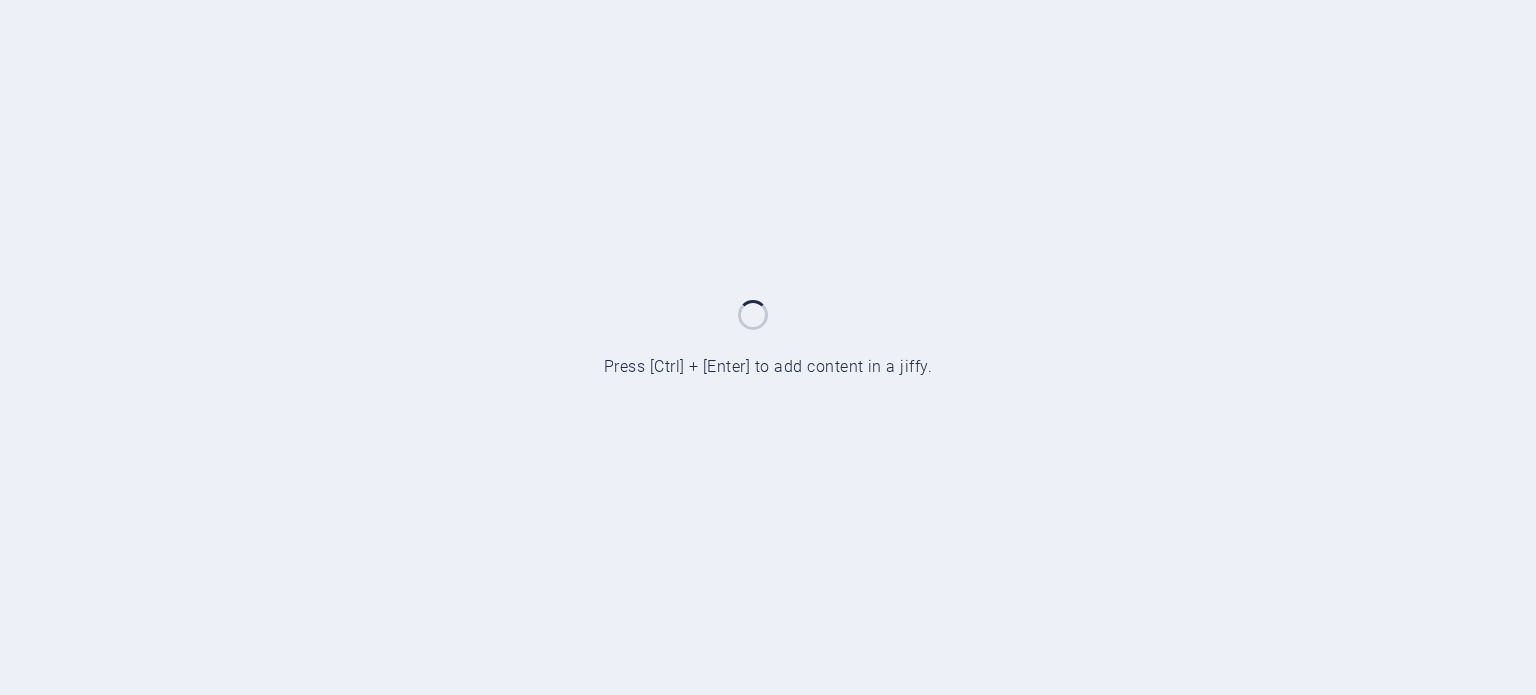 scroll, scrollTop: 0, scrollLeft: 0, axis: both 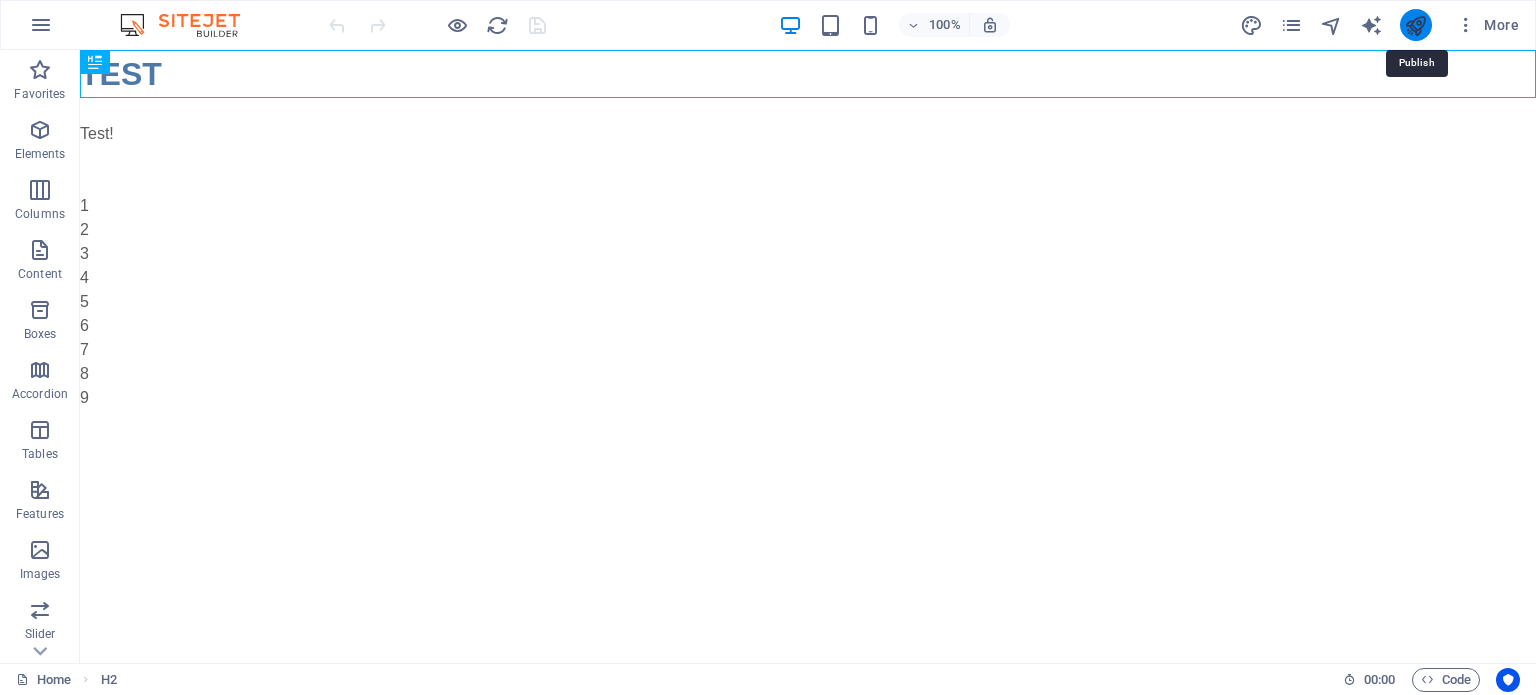 click at bounding box center [1415, 25] 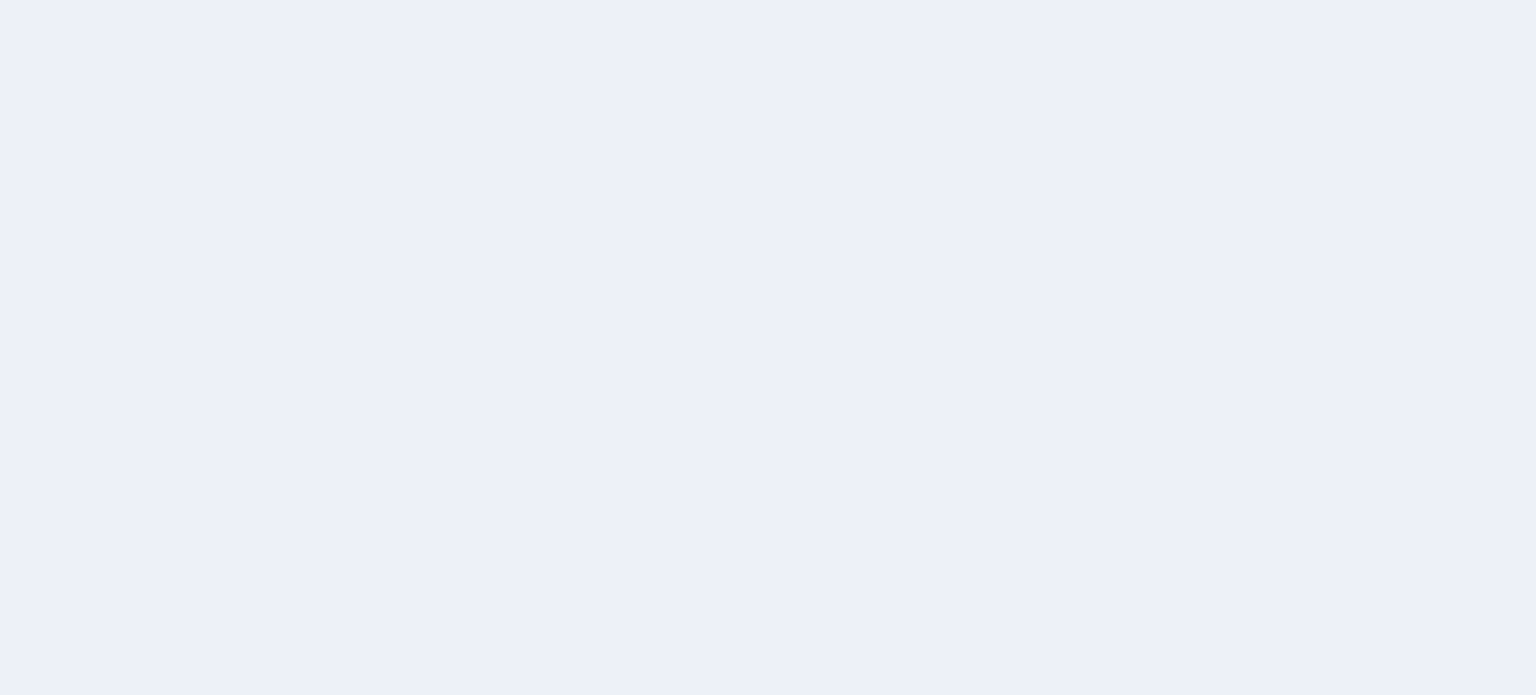 scroll, scrollTop: 0, scrollLeft: 0, axis: both 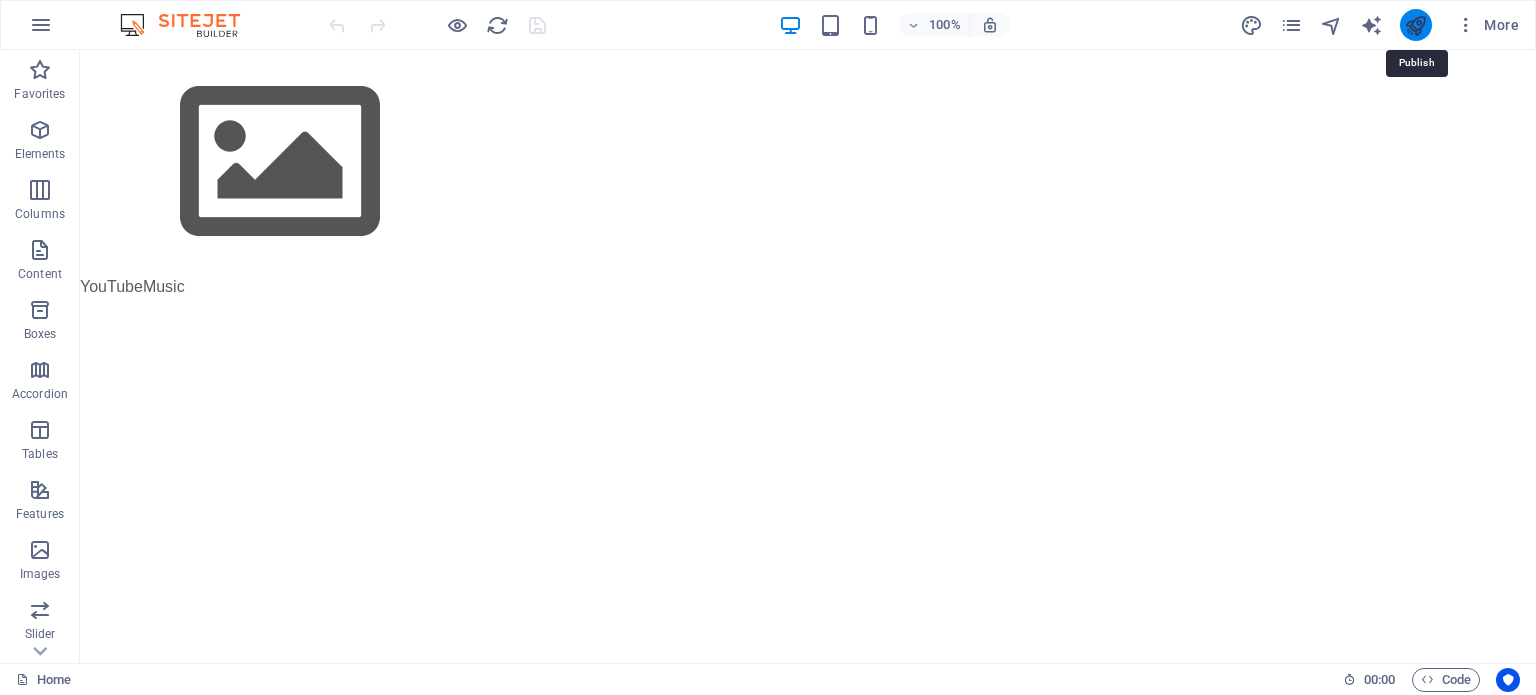 click at bounding box center [1415, 25] 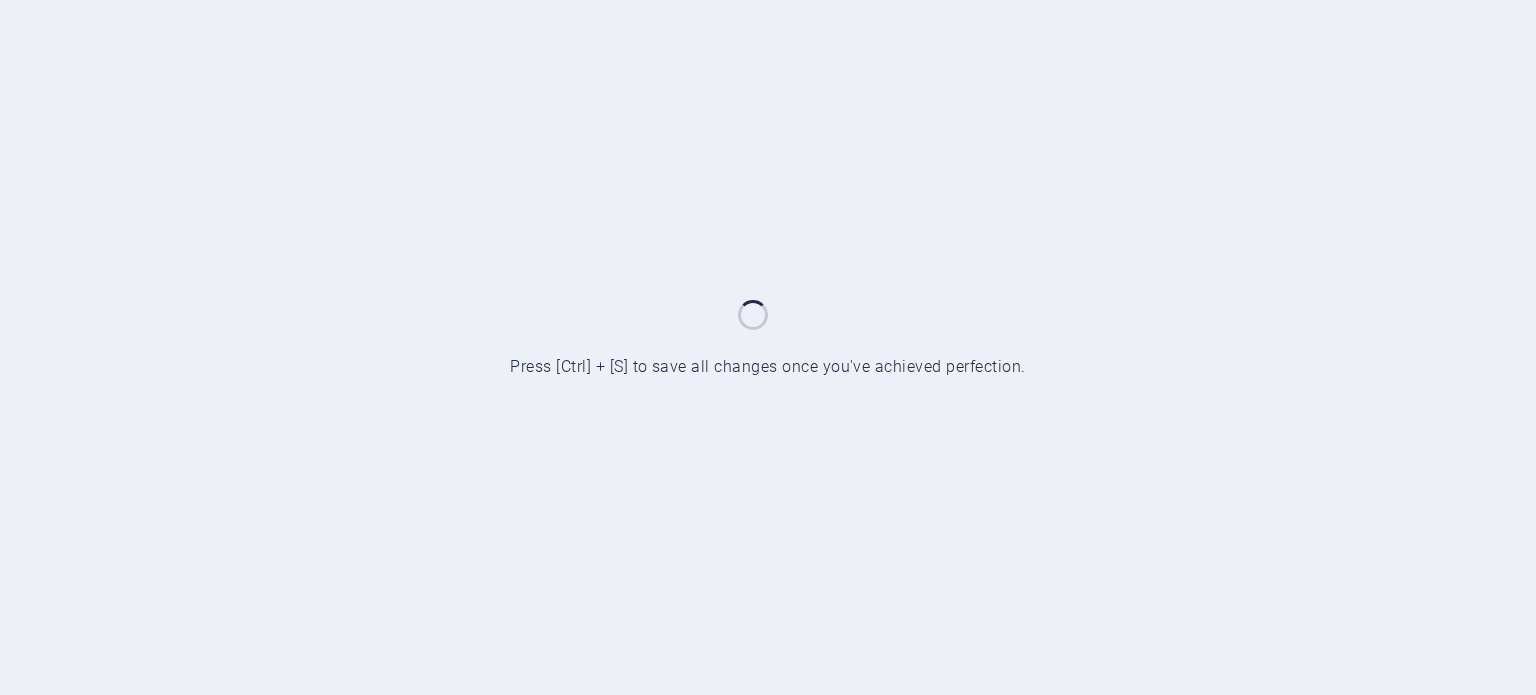 scroll, scrollTop: 0, scrollLeft: 0, axis: both 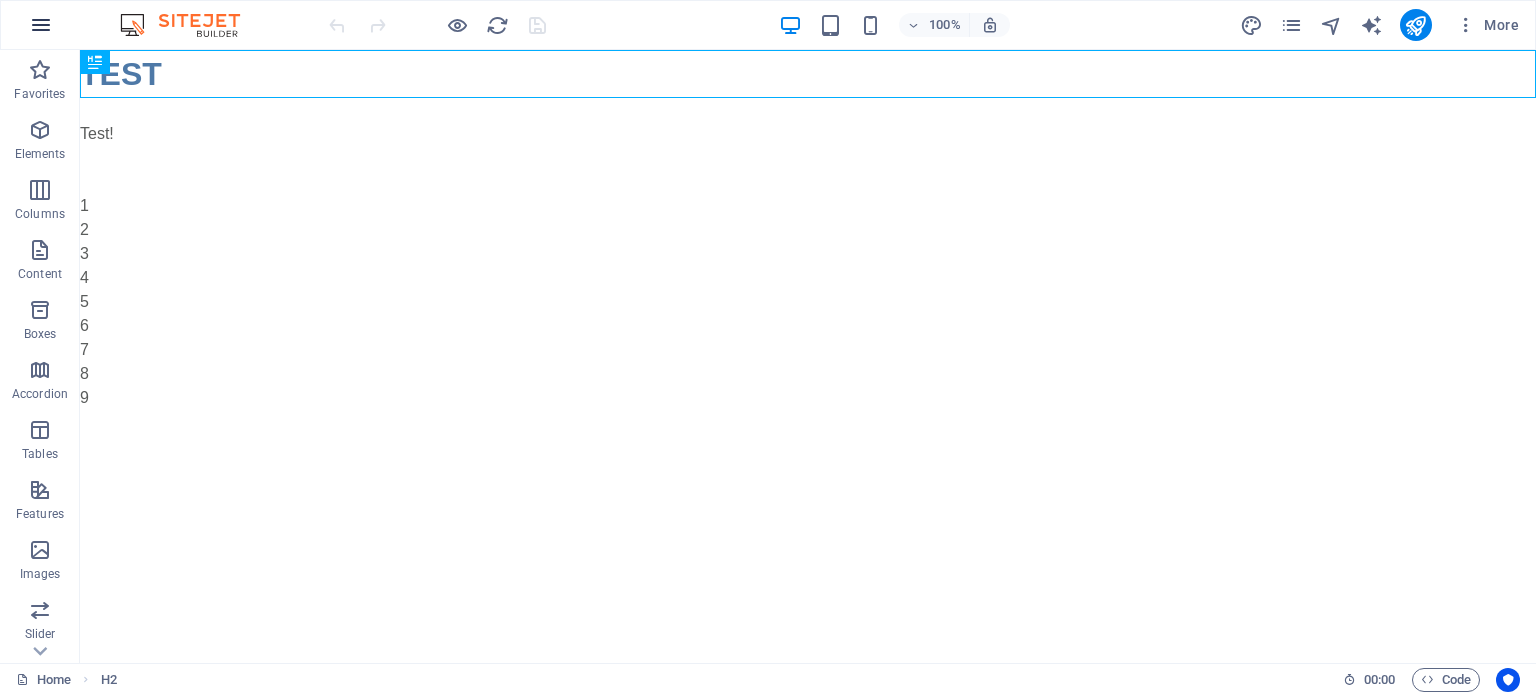 click at bounding box center (41, 25) 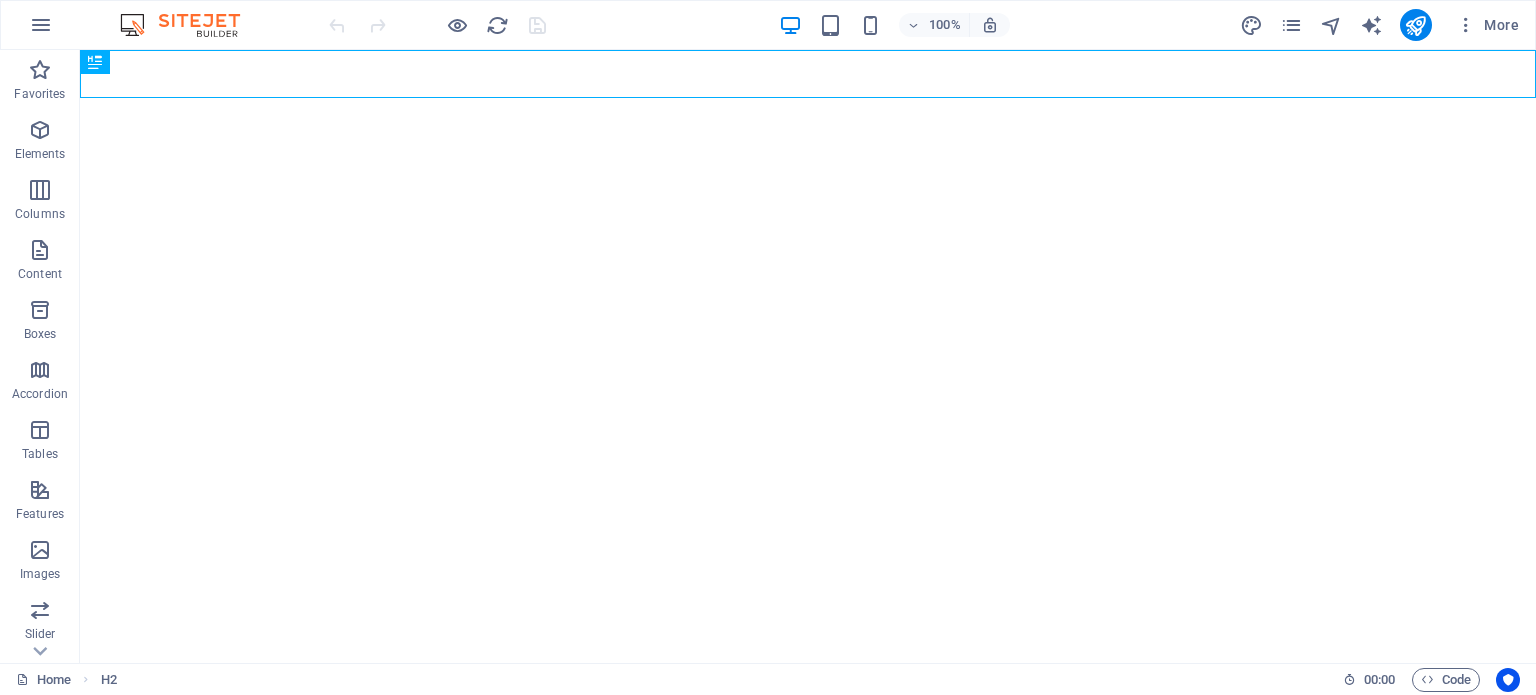 scroll, scrollTop: 0, scrollLeft: 0, axis: both 